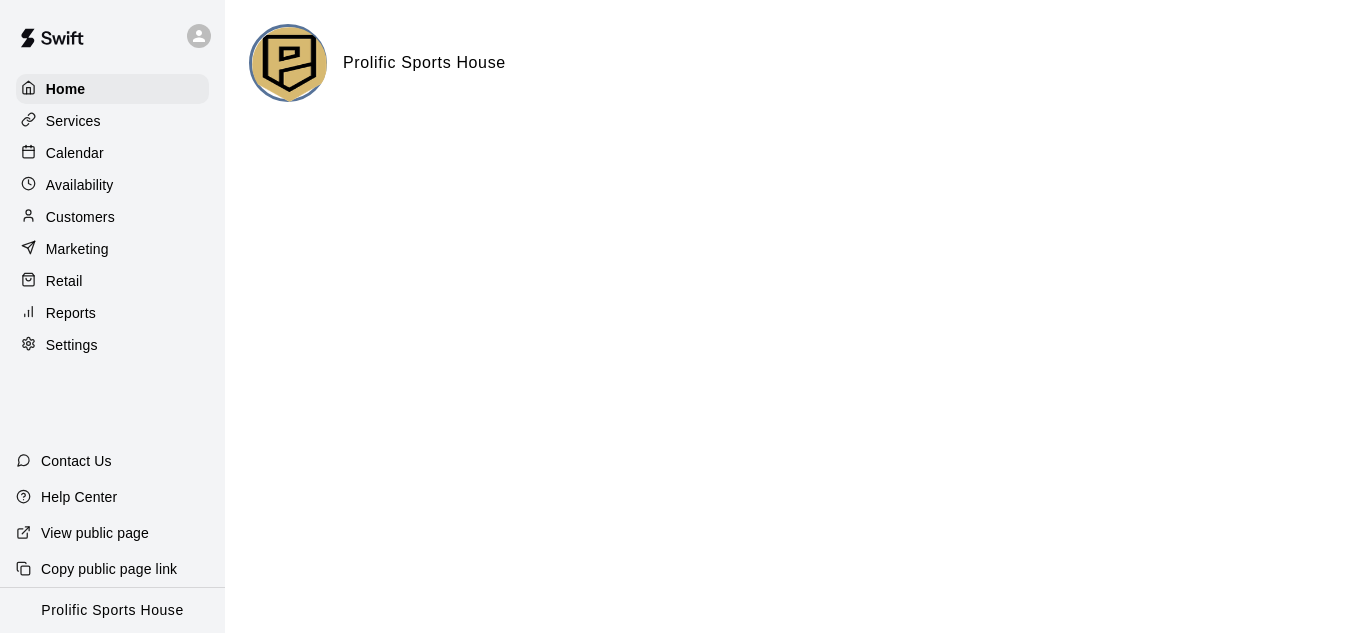 scroll, scrollTop: 0, scrollLeft: 0, axis: both 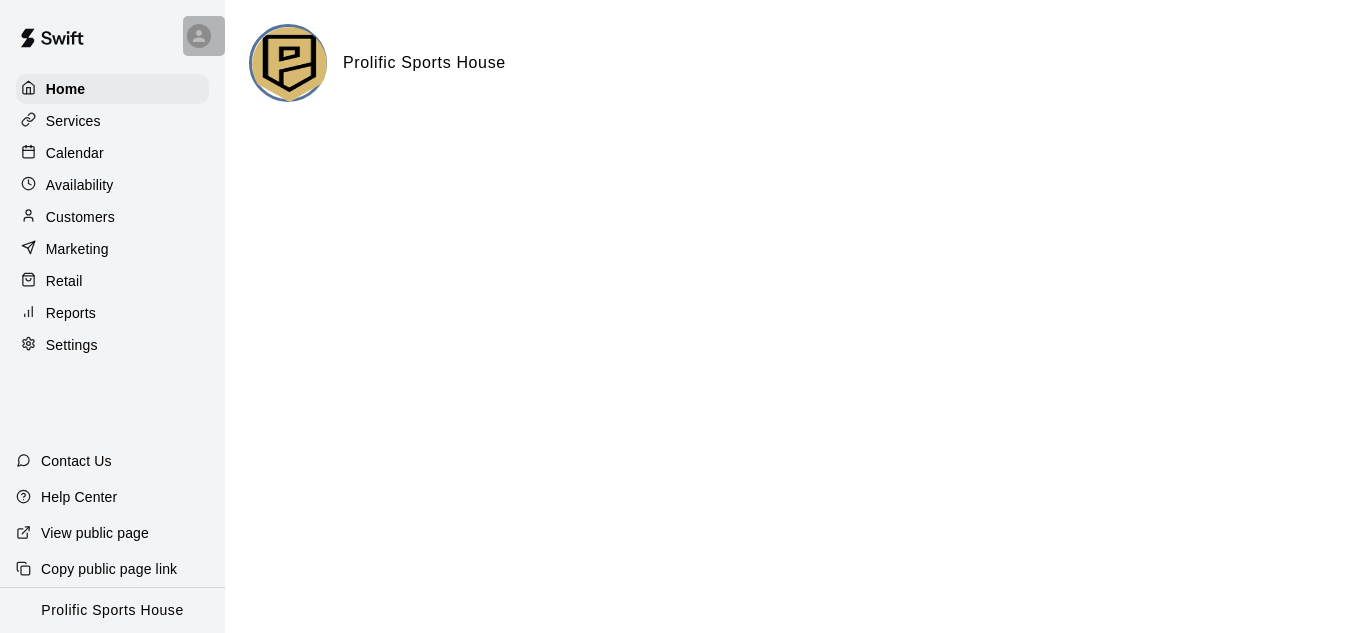 click 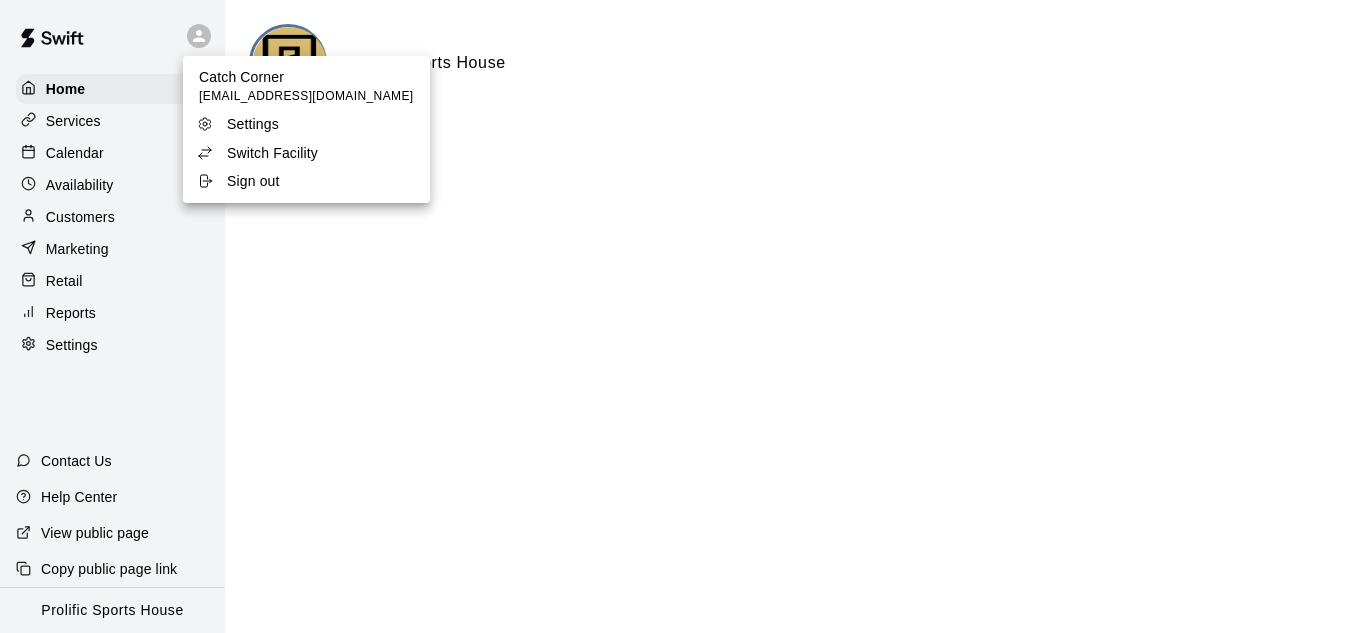 click on "Sign out" at bounding box center [253, 181] 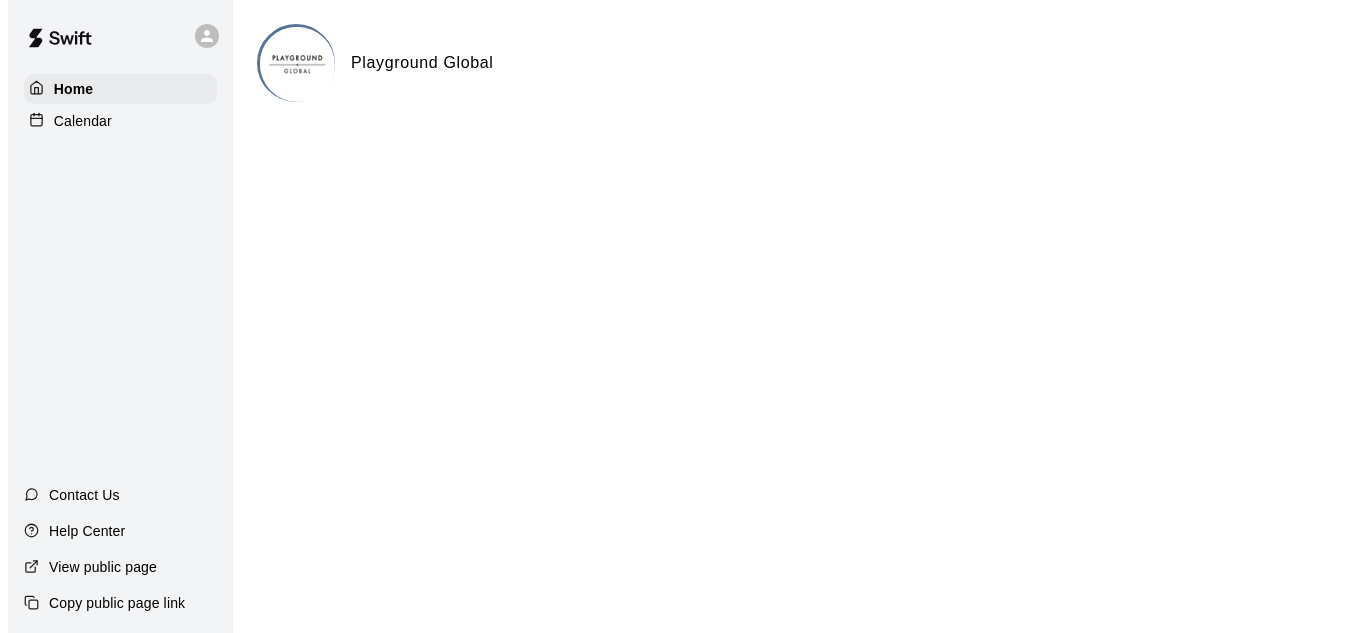 scroll, scrollTop: 0, scrollLeft: 0, axis: both 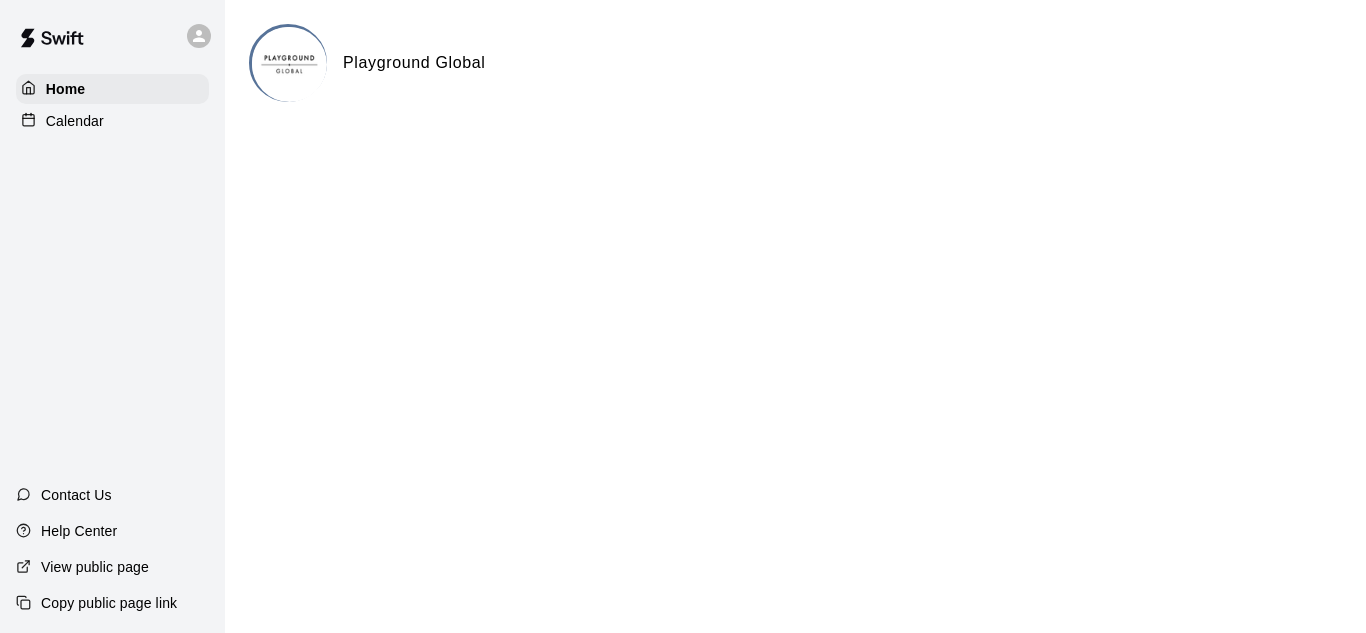 click on "Calendar" at bounding box center [112, 121] 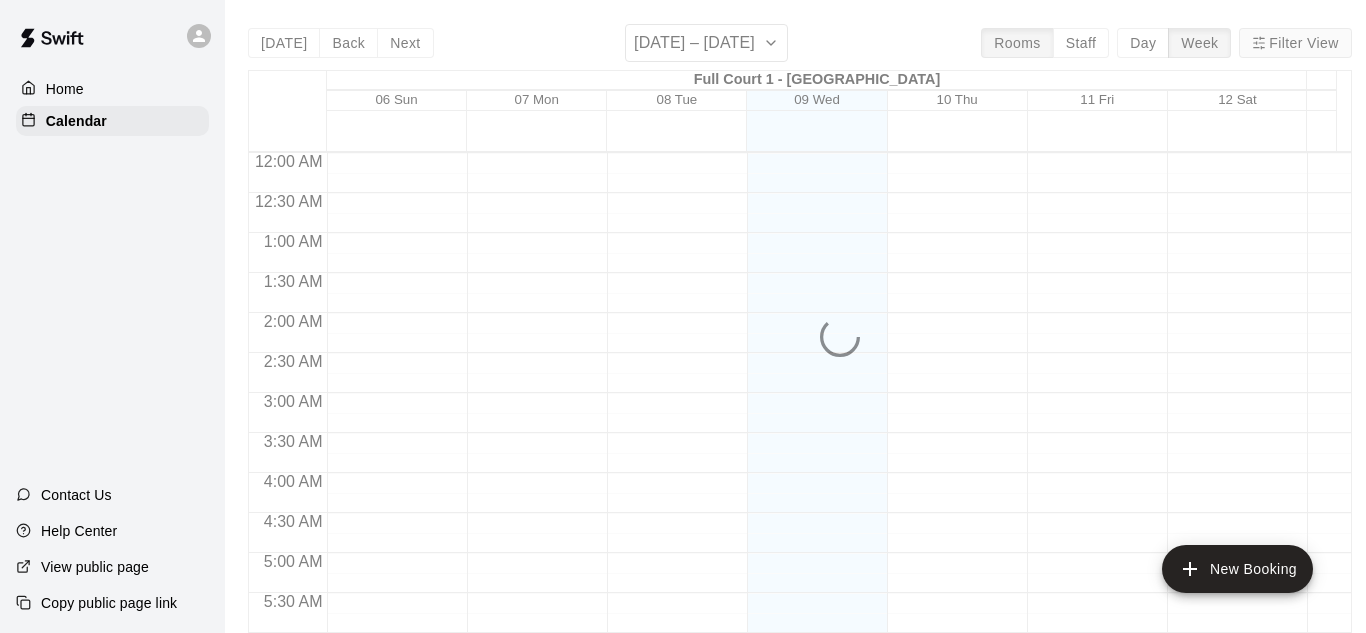 click on "Filter View" at bounding box center [1295, 43] 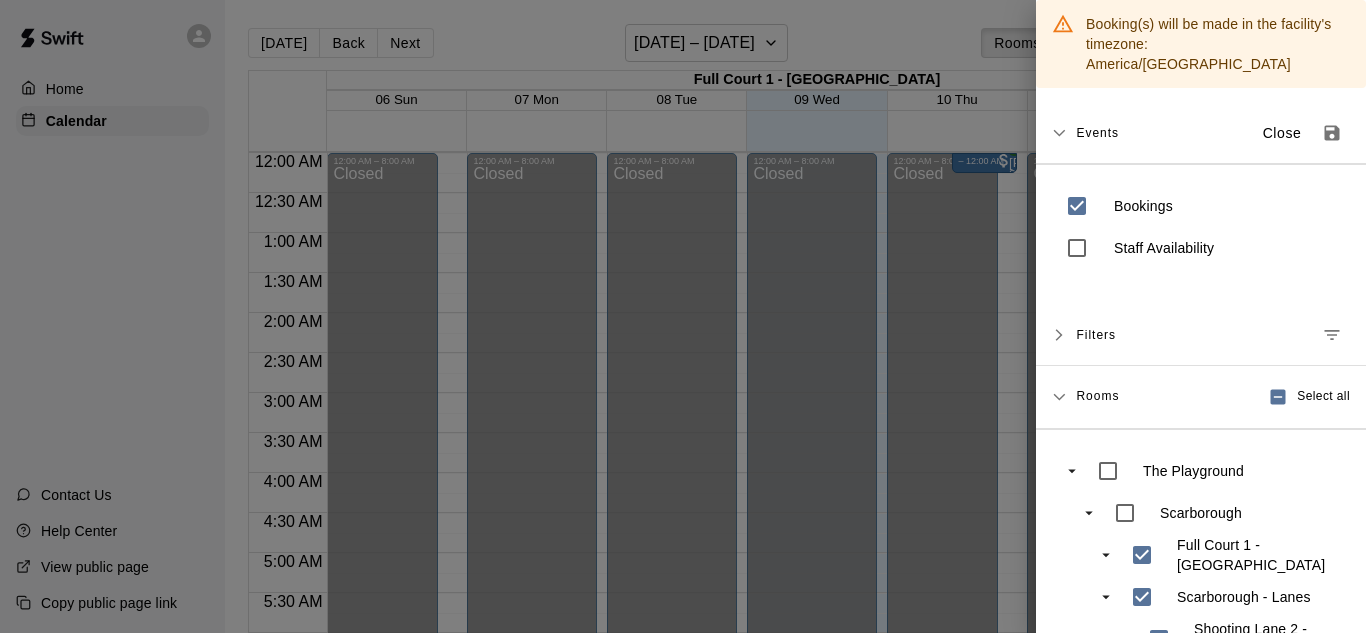 scroll, scrollTop: 1337, scrollLeft: 0, axis: vertical 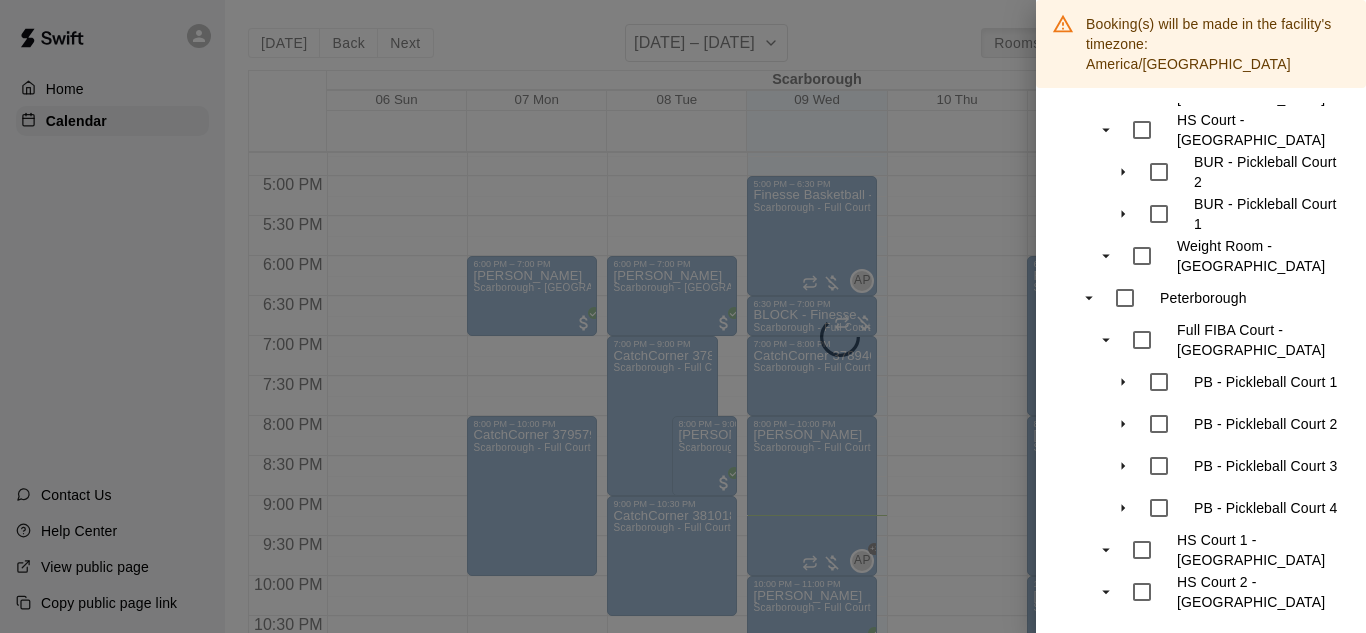 click at bounding box center (683, 316) 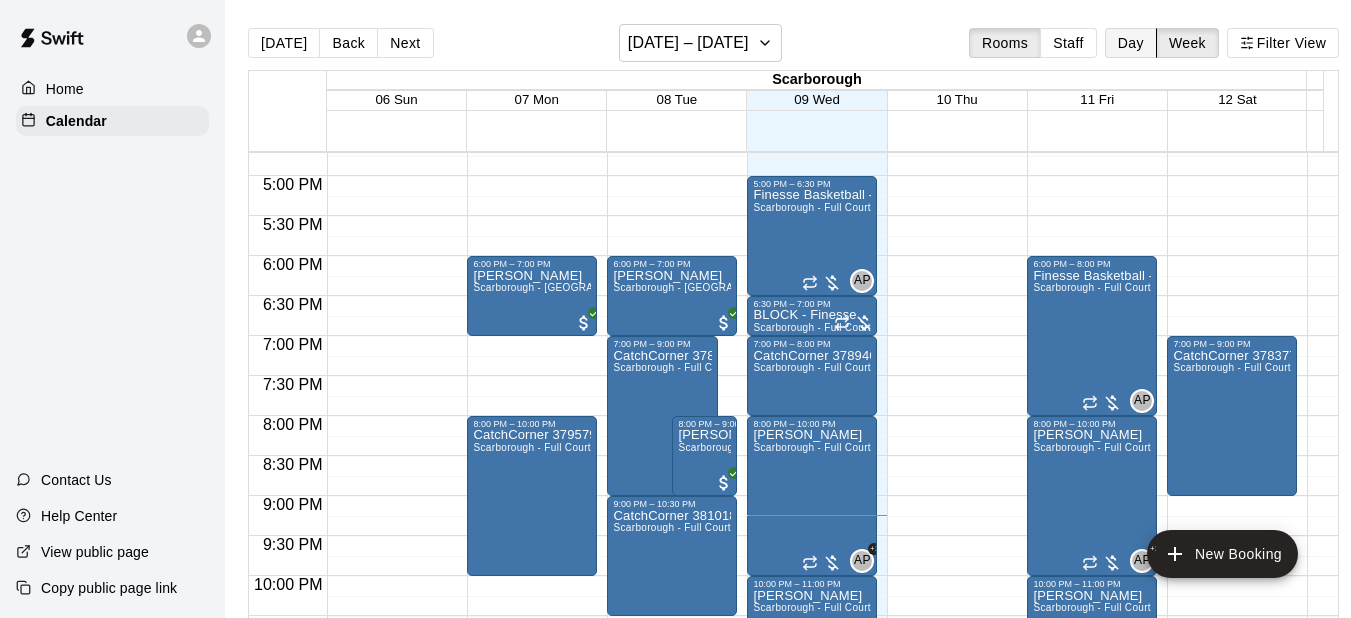 click on "Day" at bounding box center [1131, 43] 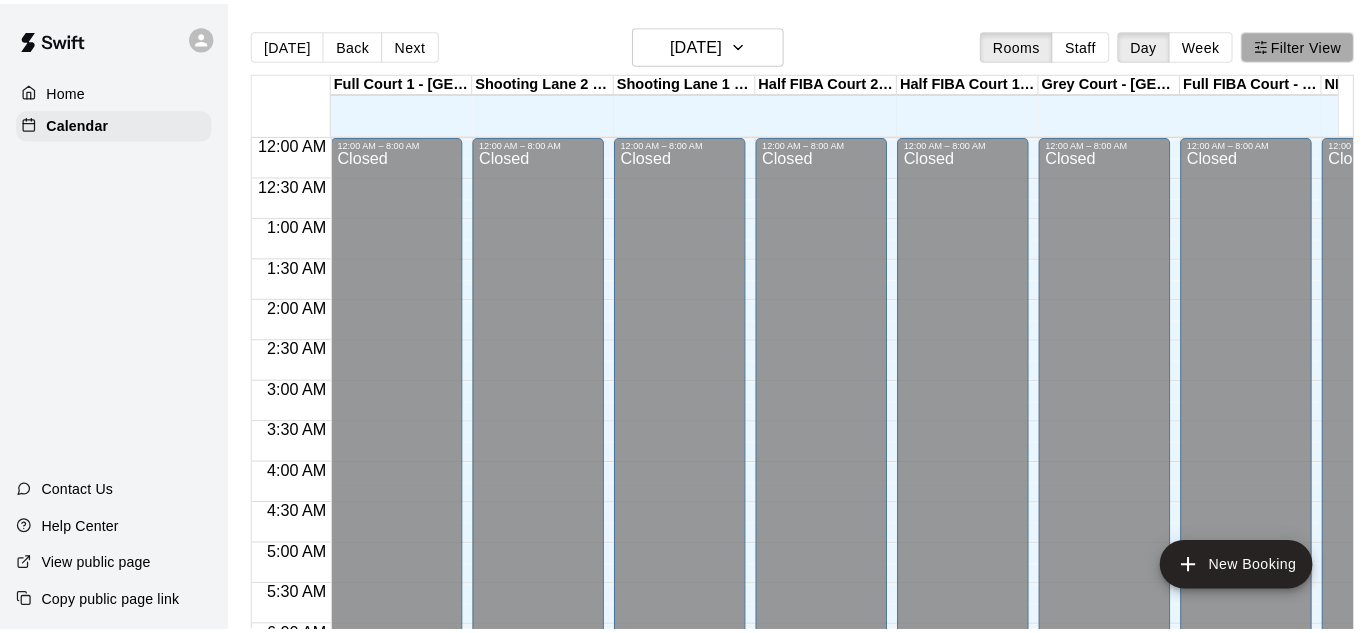 scroll, scrollTop: 1413, scrollLeft: 0, axis: vertical 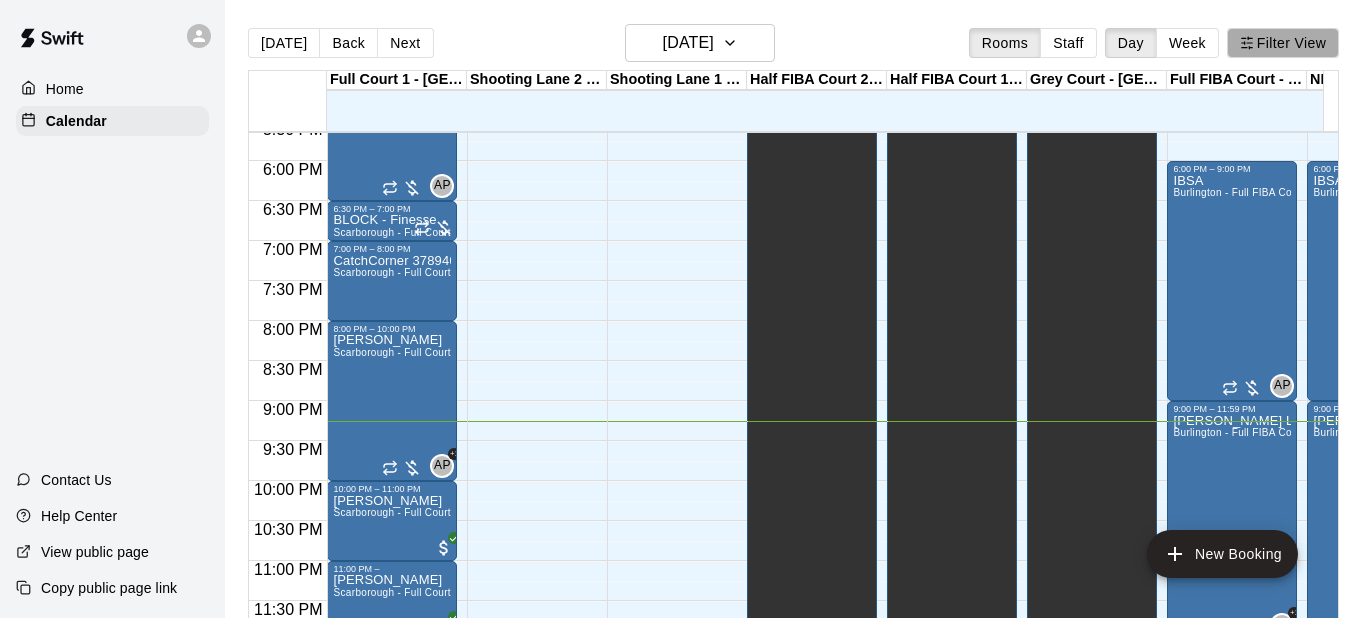 click on "Filter View" at bounding box center (1283, 43) 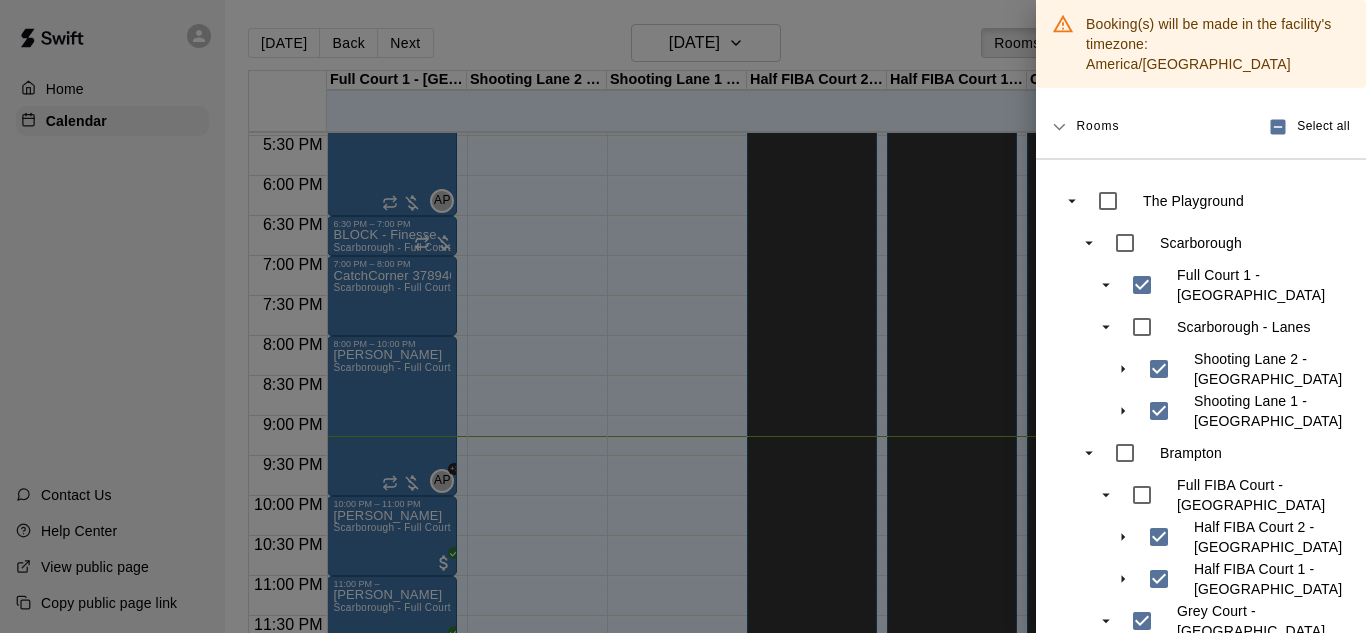 scroll, scrollTop: 370, scrollLeft: 0, axis: vertical 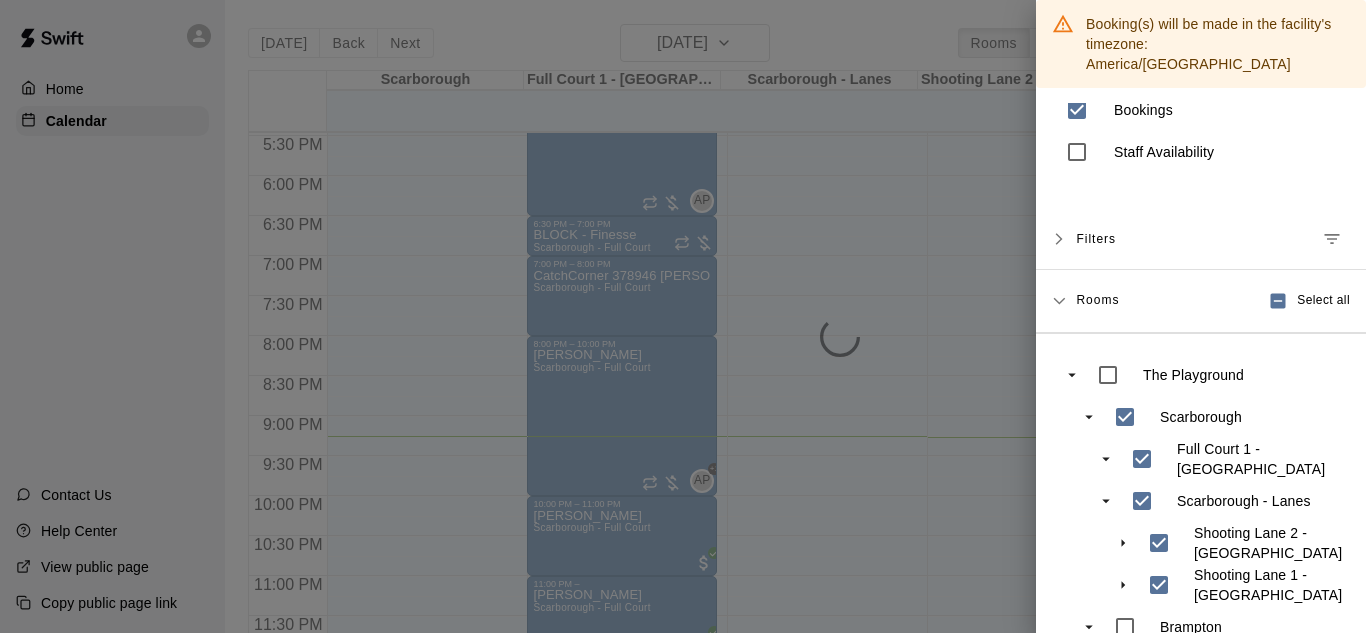 click at bounding box center [683, 316] 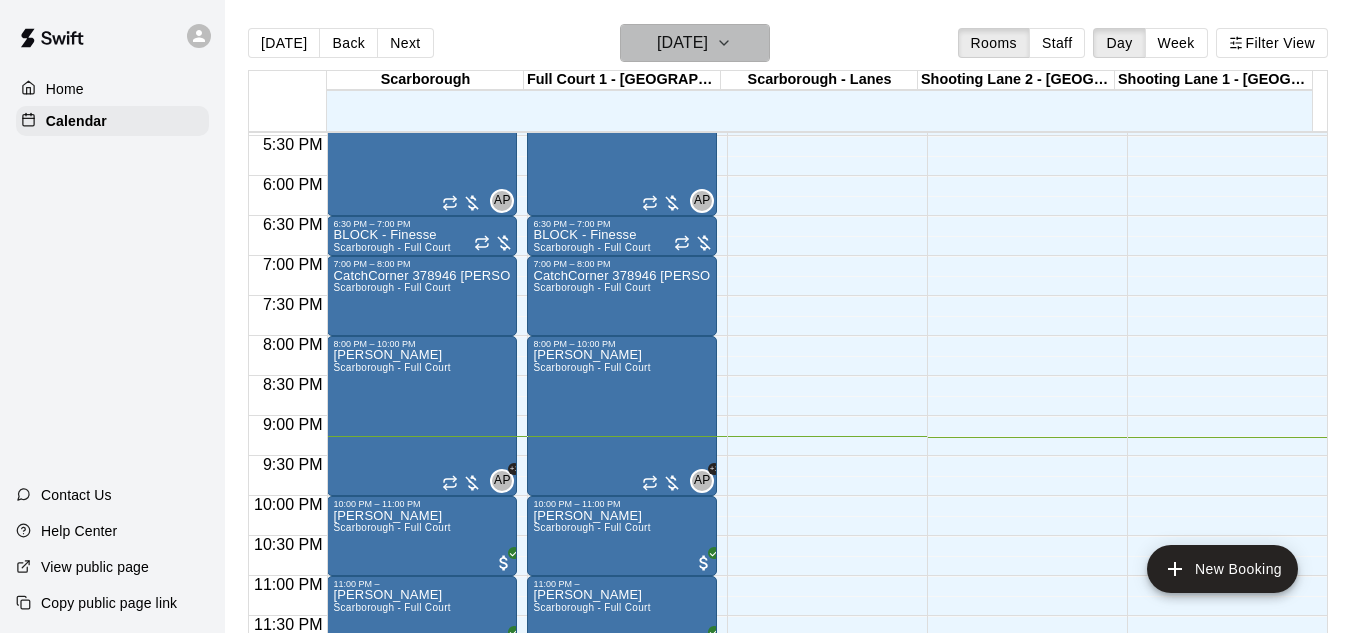 click on "[DATE]" at bounding box center (682, 43) 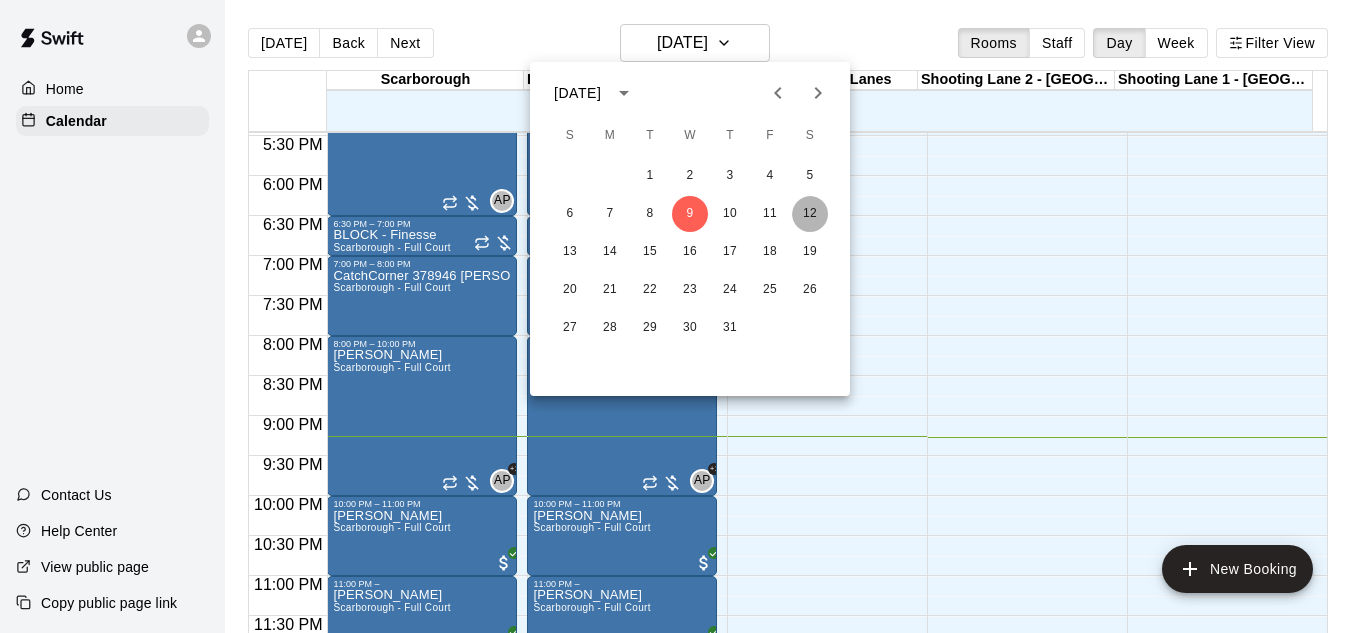 click on "12" at bounding box center (810, 214) 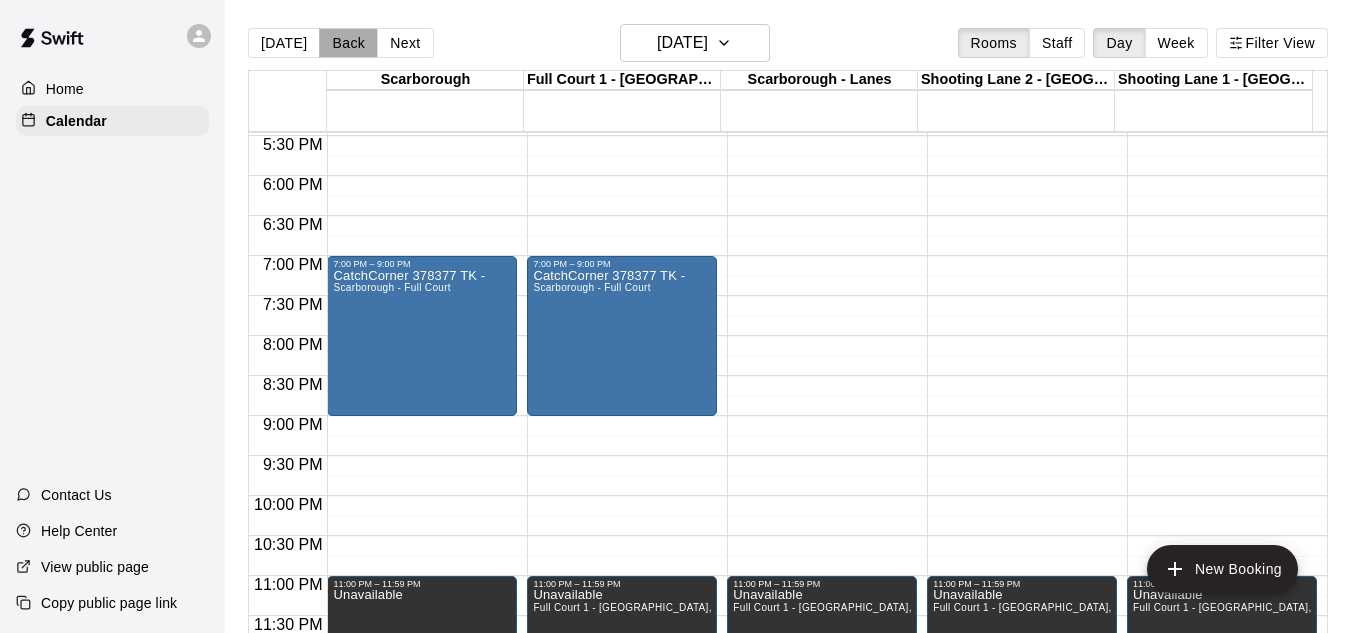 click on "Back" at bounding box center [348, 43] 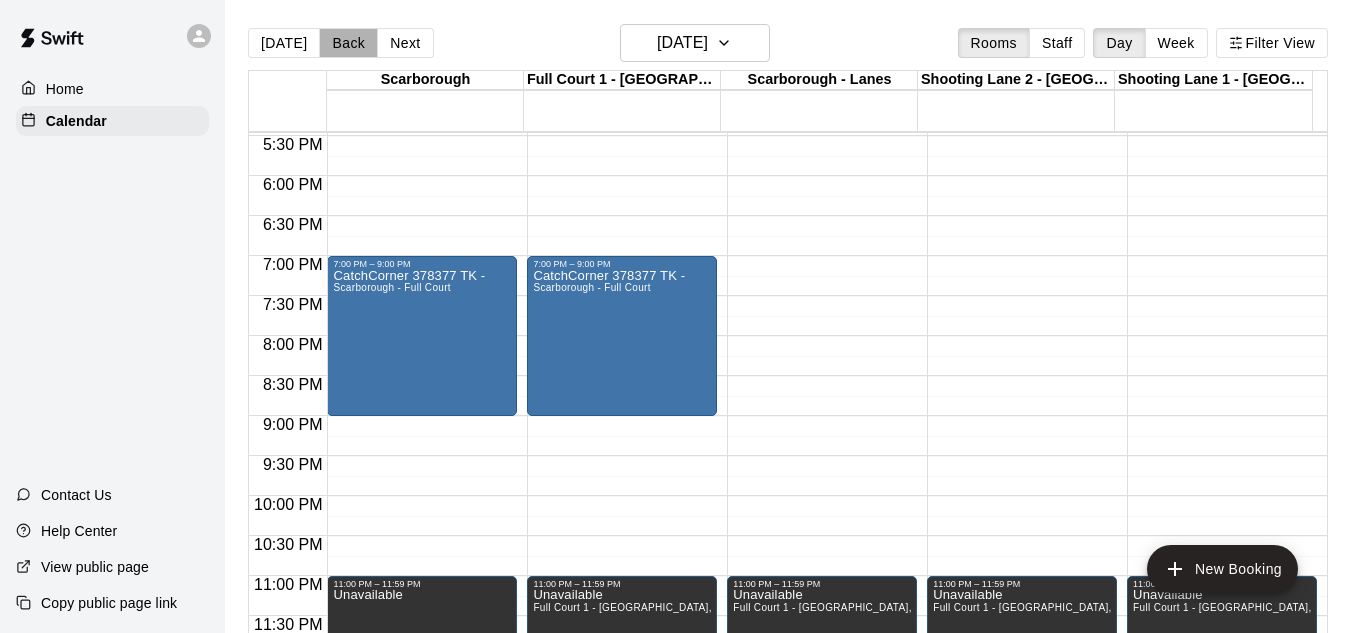 click on "[DATE] Back [DATE][DATE] Rooms Staff Day Week Filter View [GEOGRAPHIC_DATA] 12 Sat Full Court 1 - [GEOGRAPHIC_DATA] 12 [GEOGRAPHIC_DATA] [GEOGRAPHIC_DATA] 2 - [GEOGRAPHIC_DATA] 12 [GEOGRAPHIC_DATA] 1 - [GEOGRAPHIC_DATA] 12 Sat 12:00 AM 12:30 AM 1:00 AM 1:30 AM 2:00 AM 2:30 AM 3:00 AM 3:30 AM 4:00 AM 4:30 AM 5:00 AM 5:30 AM 6:00 AM 6:30 AM 7:00 AM 7:30 AM 8:00 AM 8:30 AM 9:00 AM 9:30 AM 10:00 AM 10:30 AM 11:00 AM 11:30 AM 12:00 PM 12:30 PM 1:00 PM 1:30 PM 2:00 PM 2:30 PM 3:00 PM 3:30 PM 4:00 PM 4:30 PM 5:00 PM 5:30 PM 6:00 PM 6:30 PM 7:00 PM 7:30 PM 8:00 PM 8:30 PM 9:00 PM 9:30 PM 10:00 PM 10:30 PM 11:00 PM 11:30 PM 12:00 AM – 8:00 AM Closed 7:00 PM – 9:00 PM CatchCorner 378377 TK - [GEOGRAPHIC_DATA] - Full Court 11:00 PM – 11:59 PM Unavailable 12:00 AM – 8:00 AM Closed 7:00 PM – 9:00 PM CatchCorner 378377 TK - [GEOGRAPHIC_DATA] - Full Court 11:00 PM – 11:59 PM Unavailable Full Court [GEOGRAPHIC_DATA] 2 - [GEOGRAPHIC_DATA] 12:00 AM – 8:00 AM Closed 11:00 PM – 11:59 PM Closed" at bounding box center [788, 340] 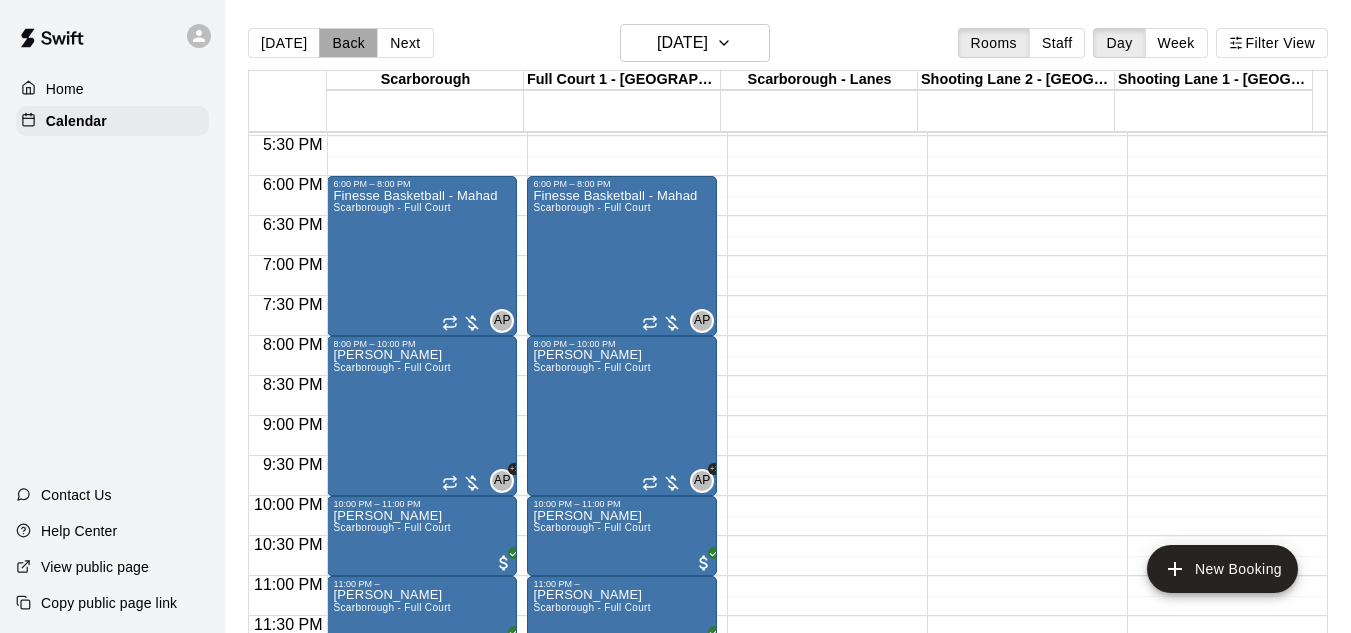 click on "Back" at bounding box center (348, 43) 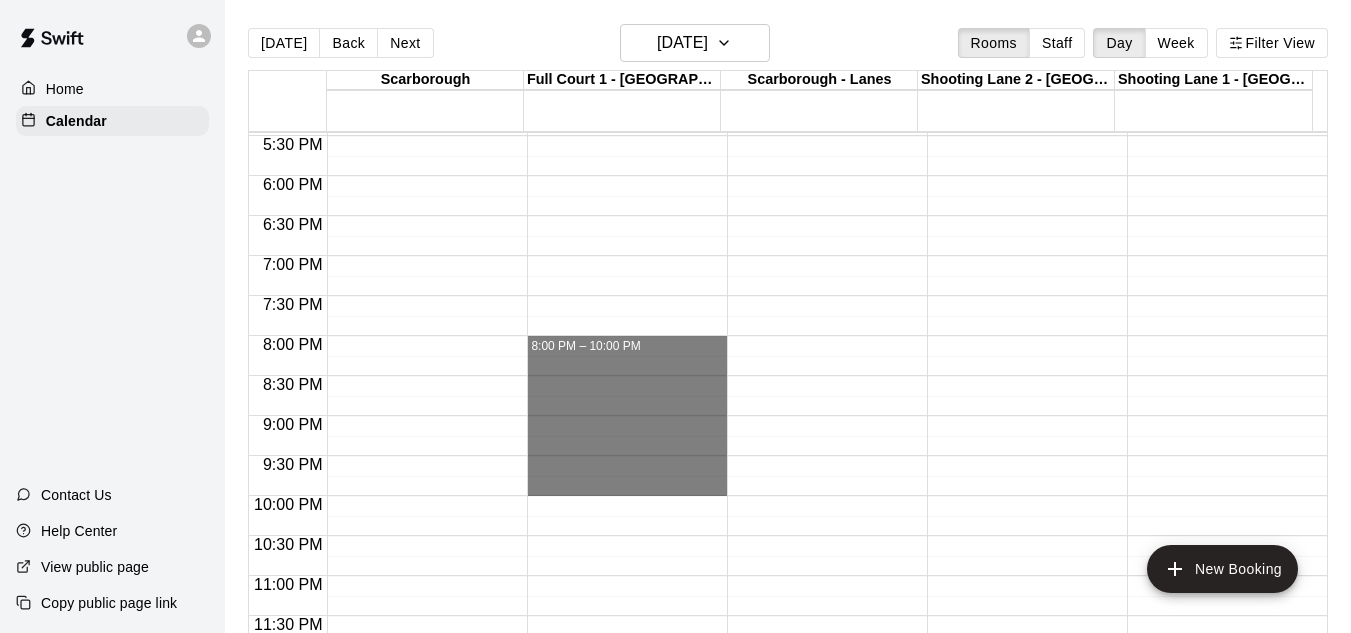 drag, startPoint x: 563, startPoint y: 339, endPoint x: 564, endPoint y: 482, distance: 143.0035 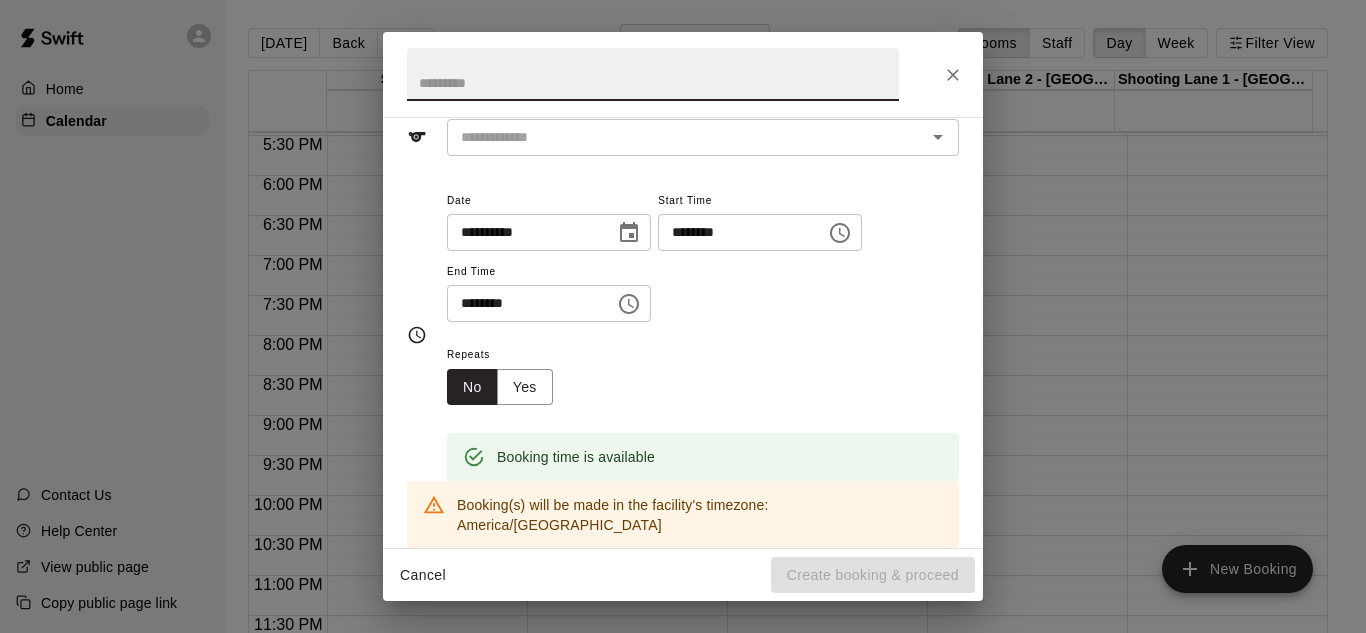 scroll, scrollTop: 0, scrollLeft: 0, axis: both 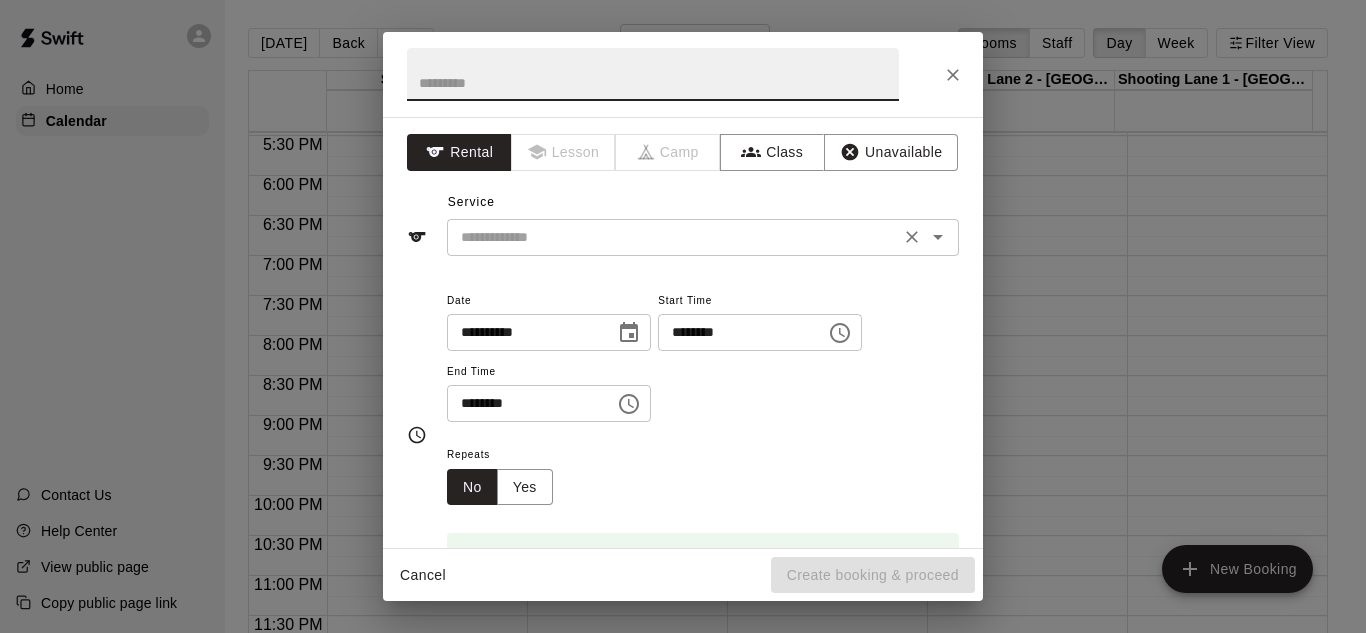 click at bounding box center (673, 237) 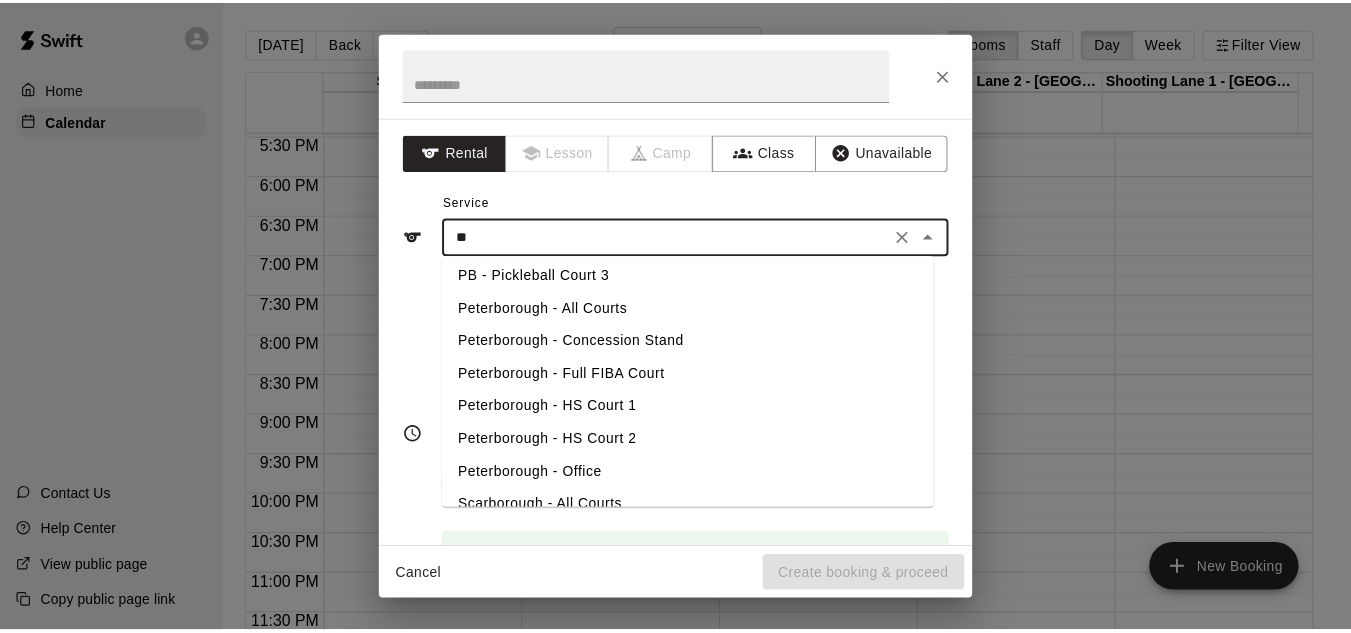 scroll, scrollTop: 0, scrollLeft: 0, axis: both 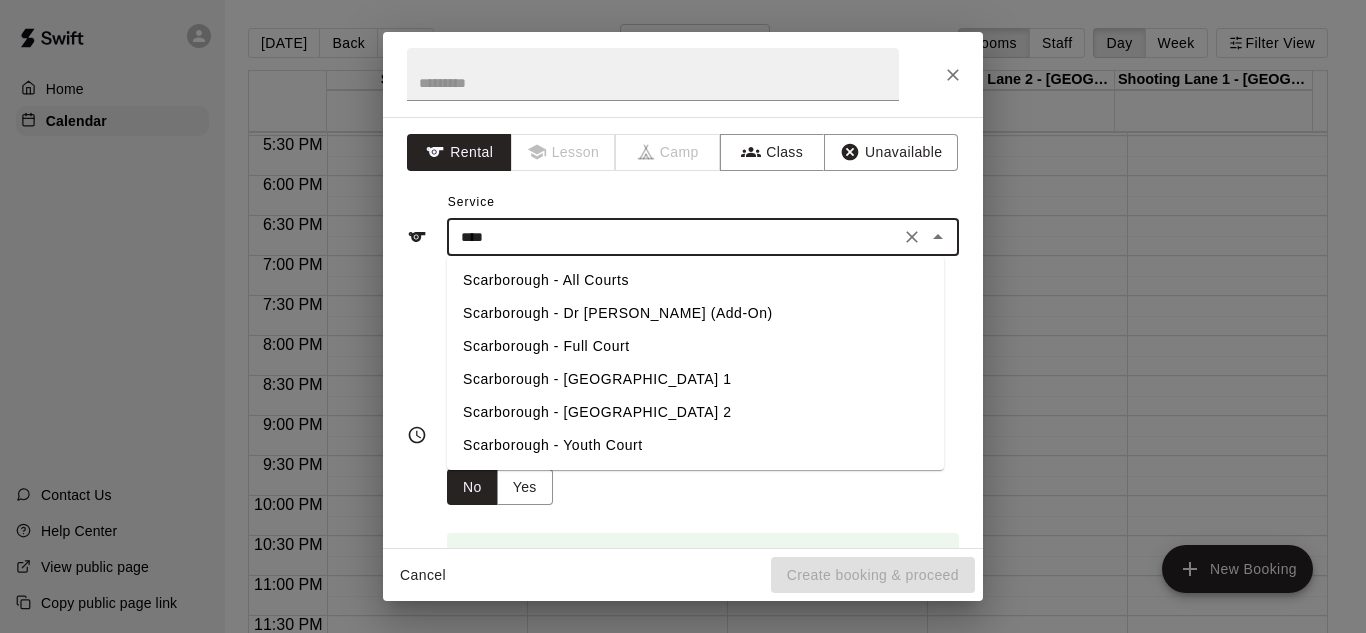 click on "Scarborough - Full Court" at bounding box center (695, 346) 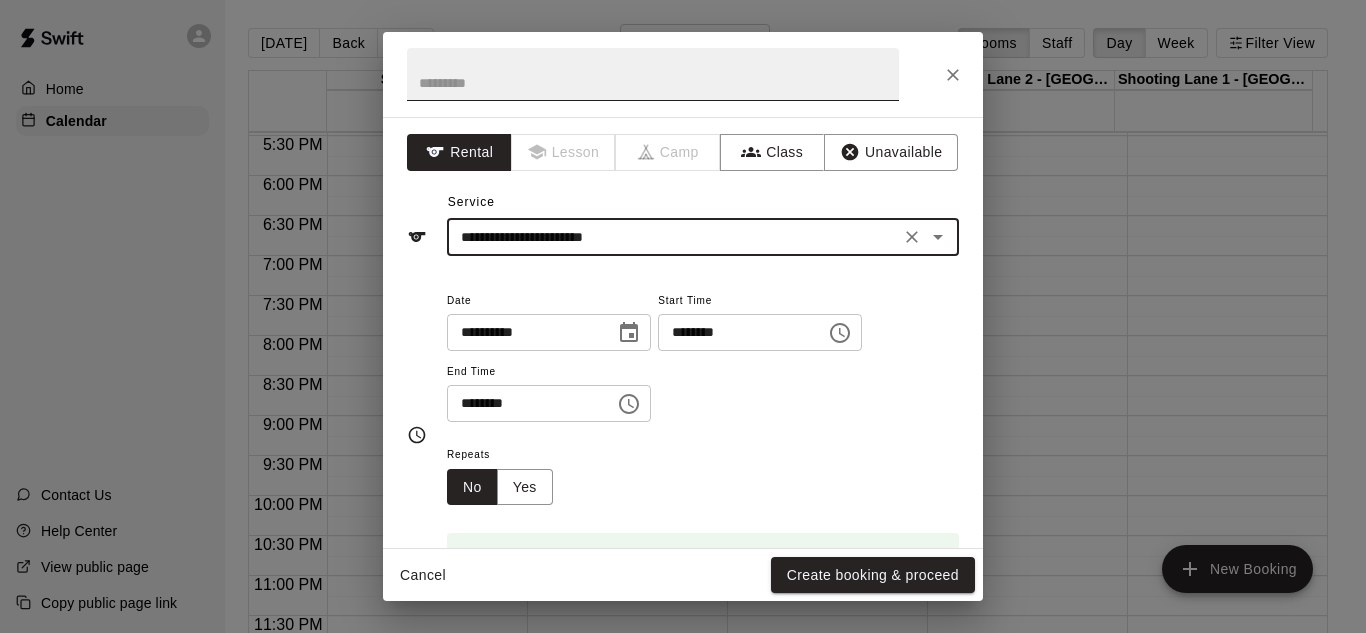 type on "**********" 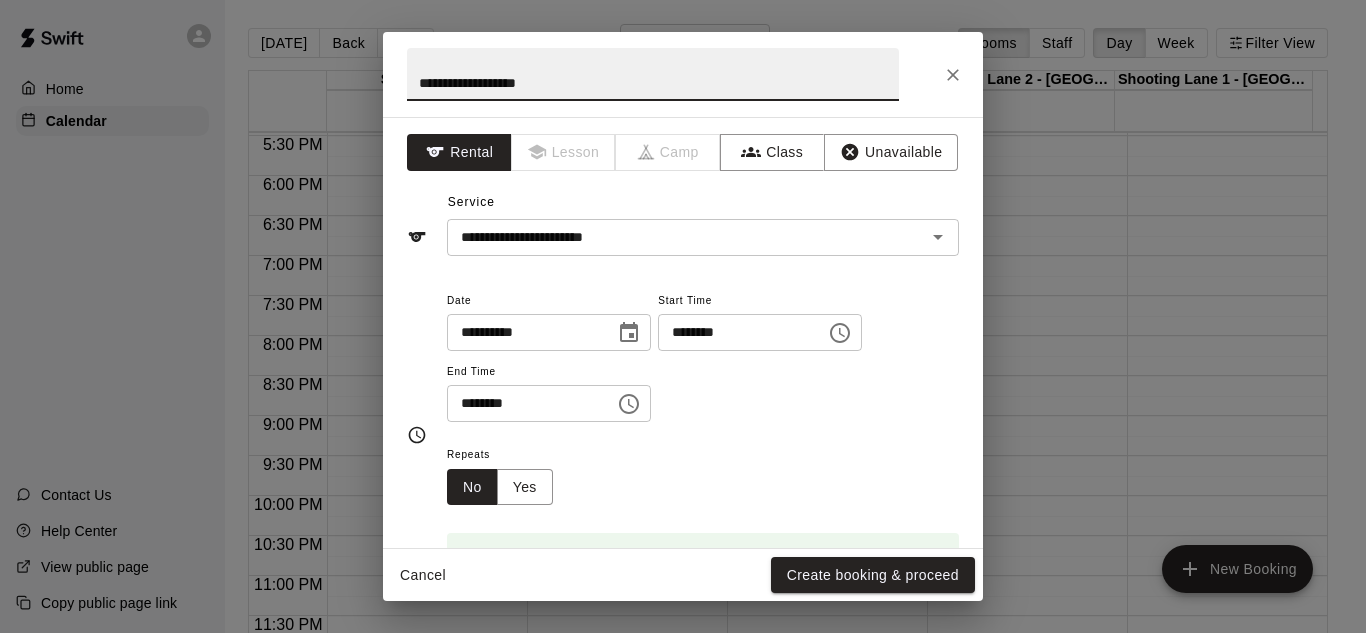 paste on "**********" 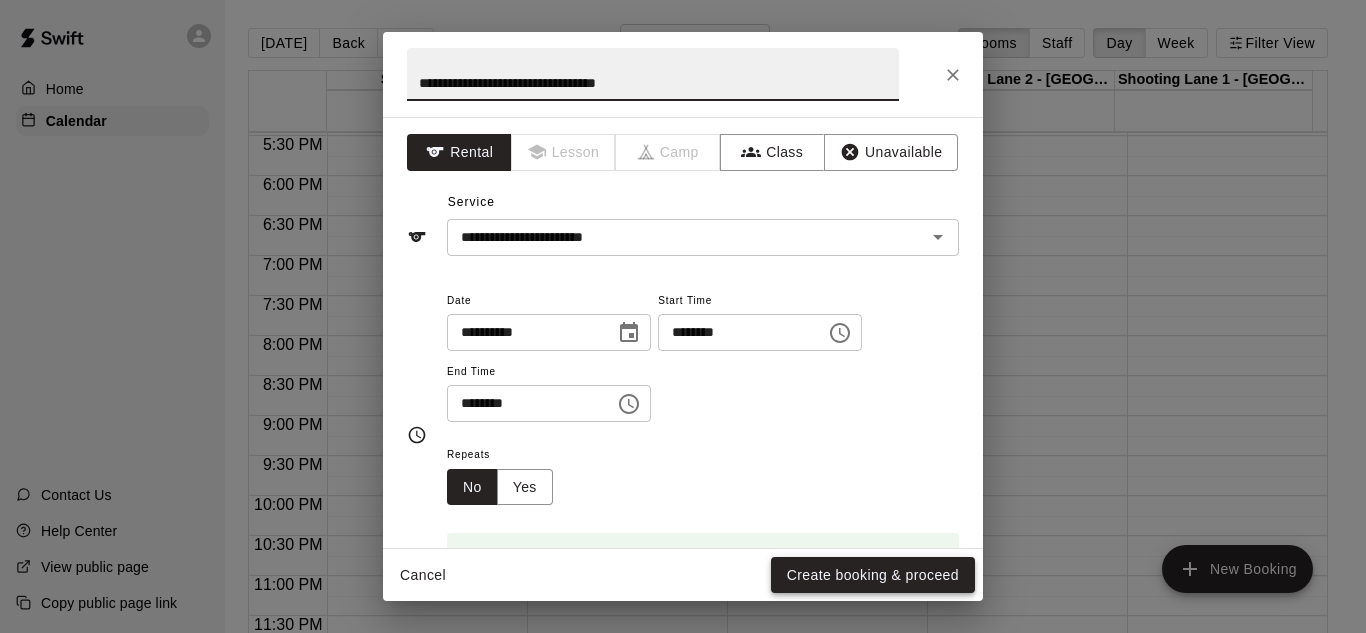type on "**********" 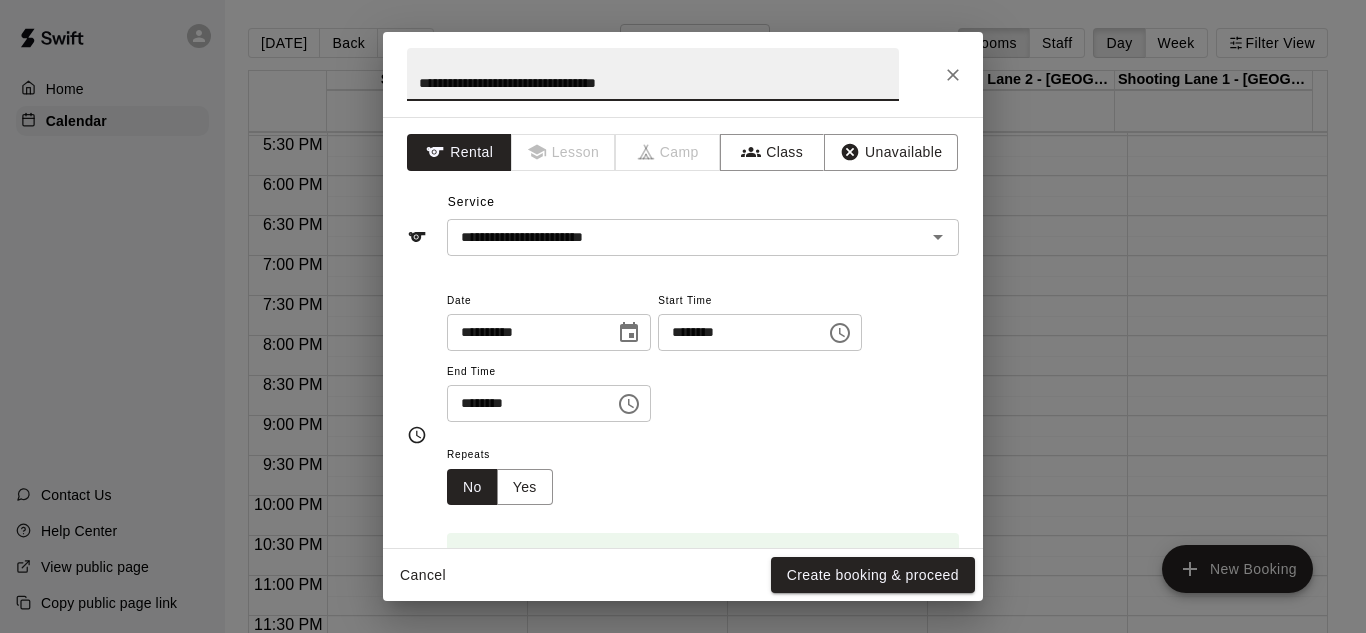drag, startPoint x: 814, startPoint y: 571, endPoint x: 684, endPoint y: 532, distance: 135.72398 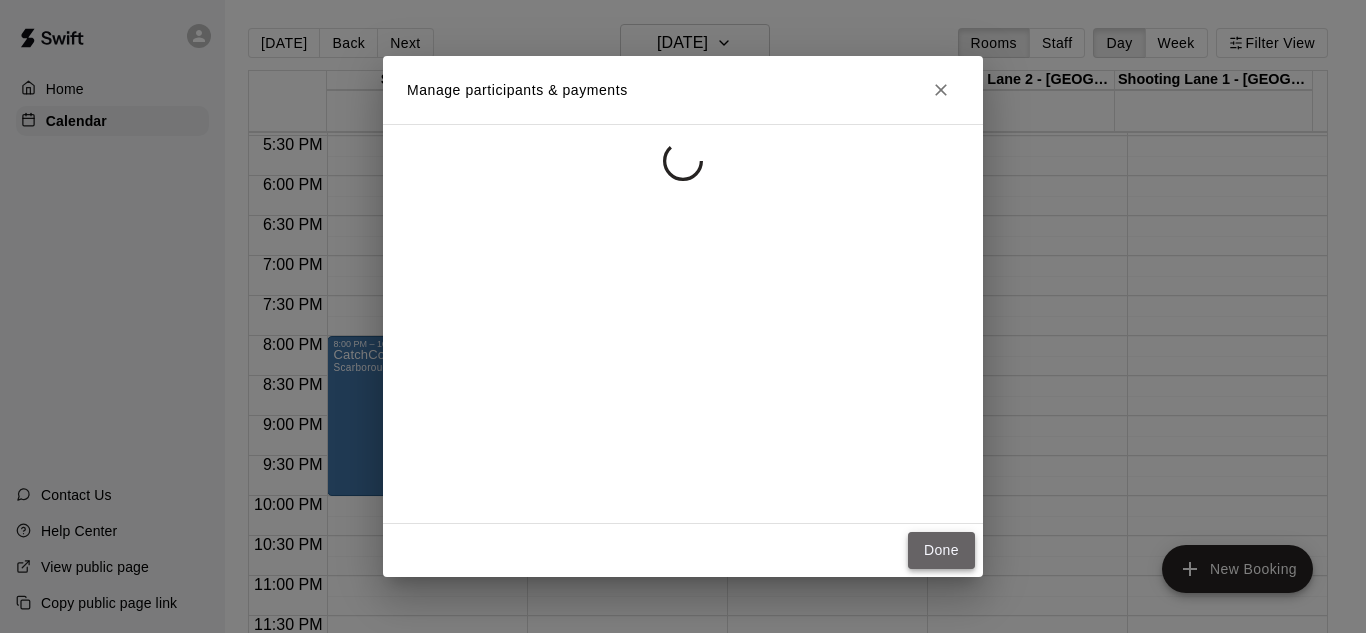 click on "Done" at bounding box center [941, 550] 